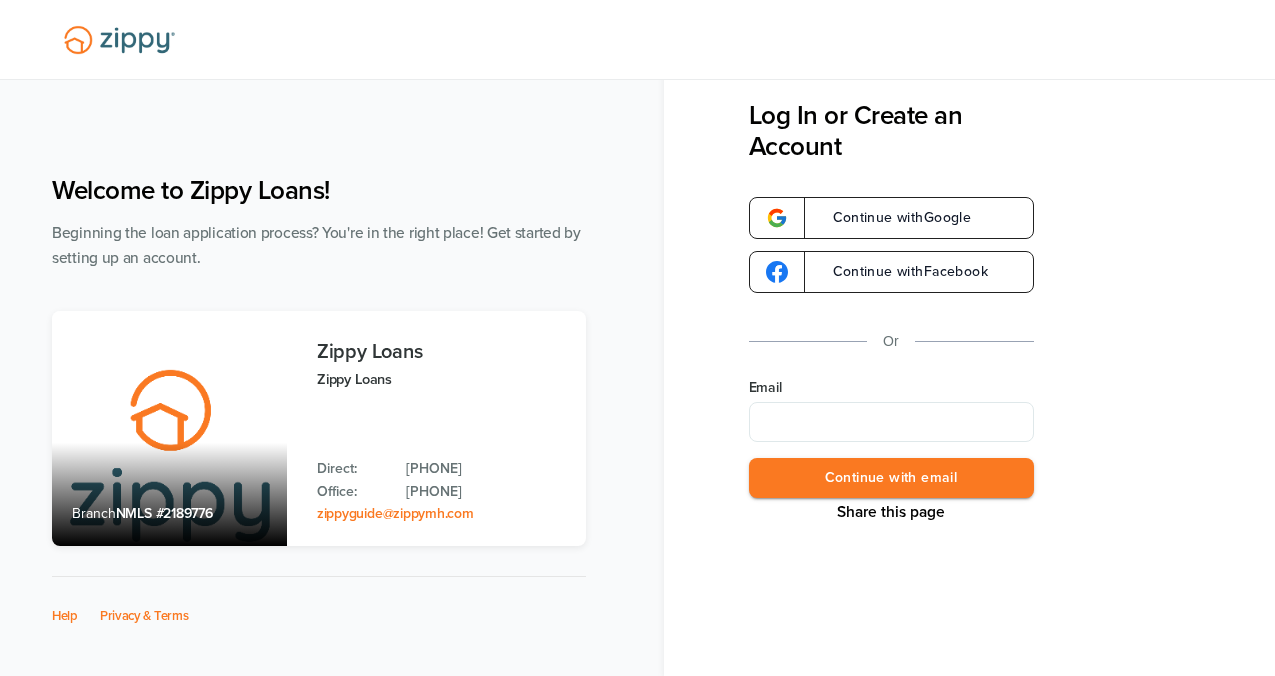 scroll, scrollTop: 0, scrollLeft: 0, axis: both 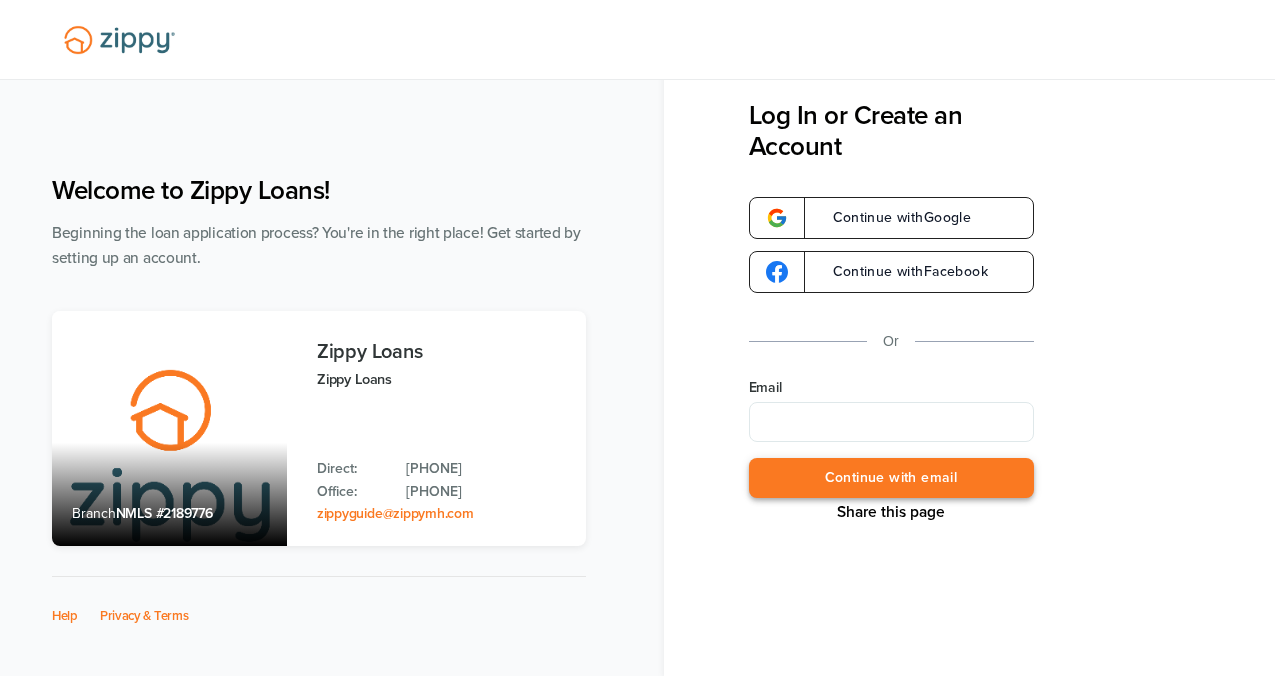 type on "**********" 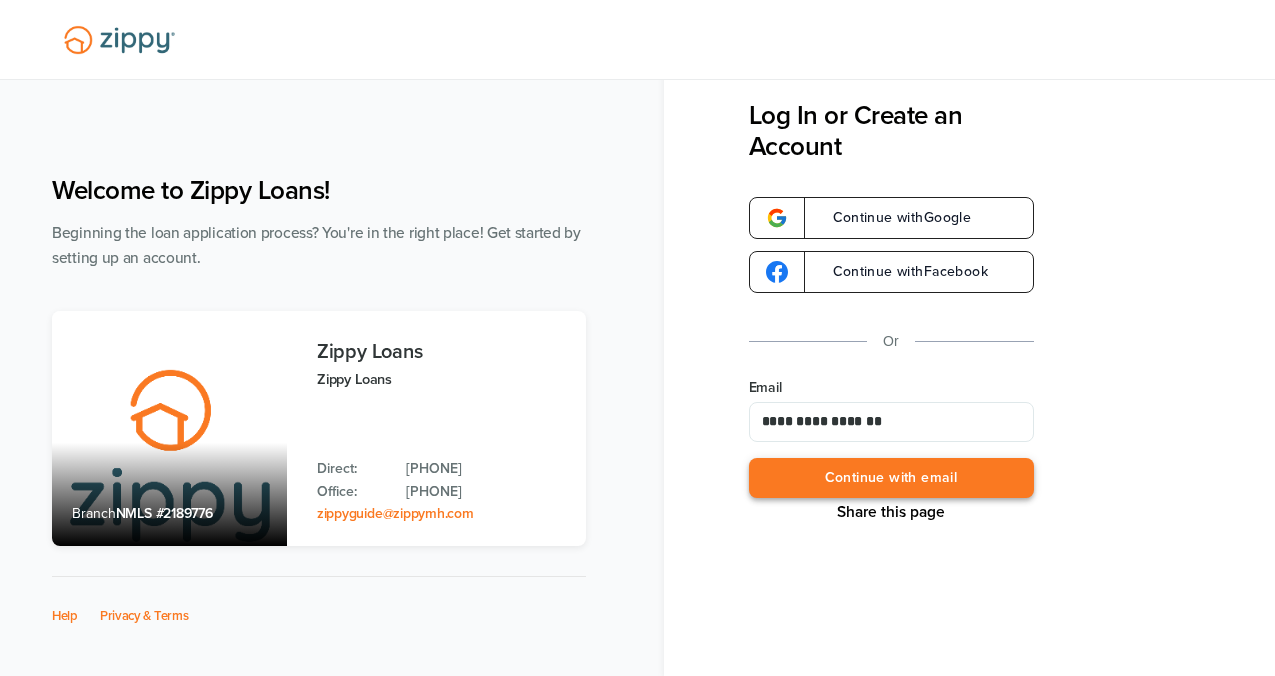 click on "Continue with email" at bounding box center [891, 478] 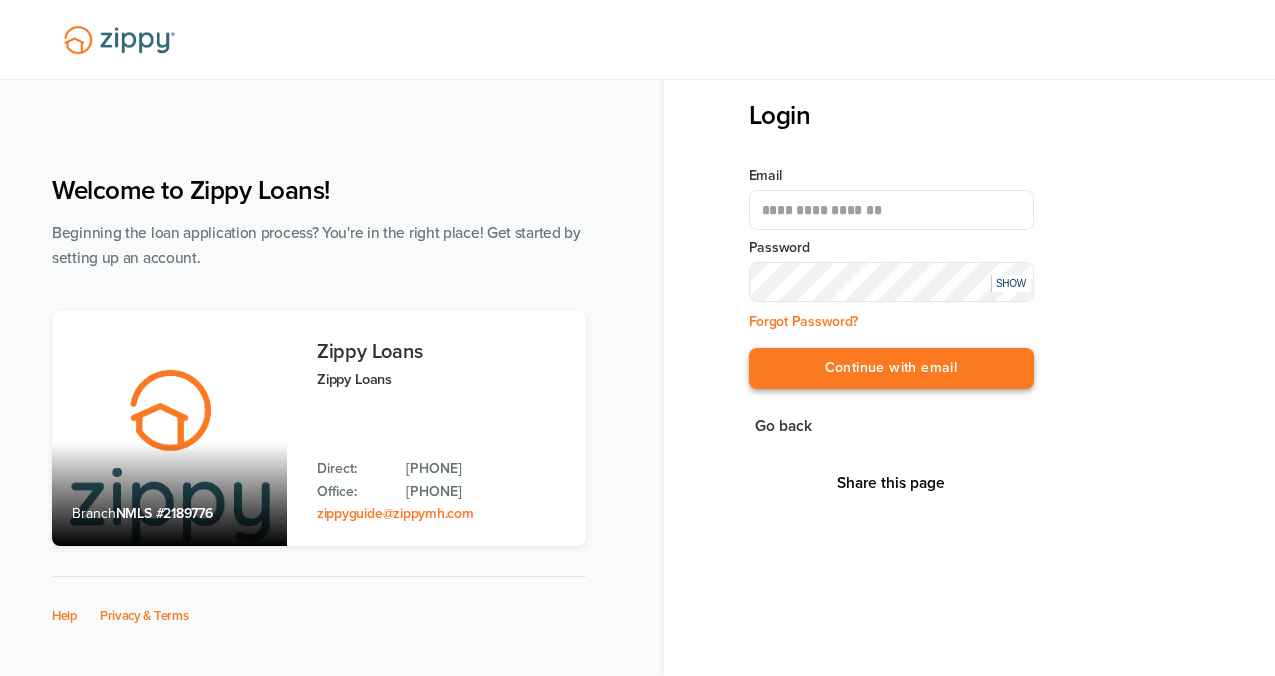 click on "Continue with email" at bounding box center (891, 368) 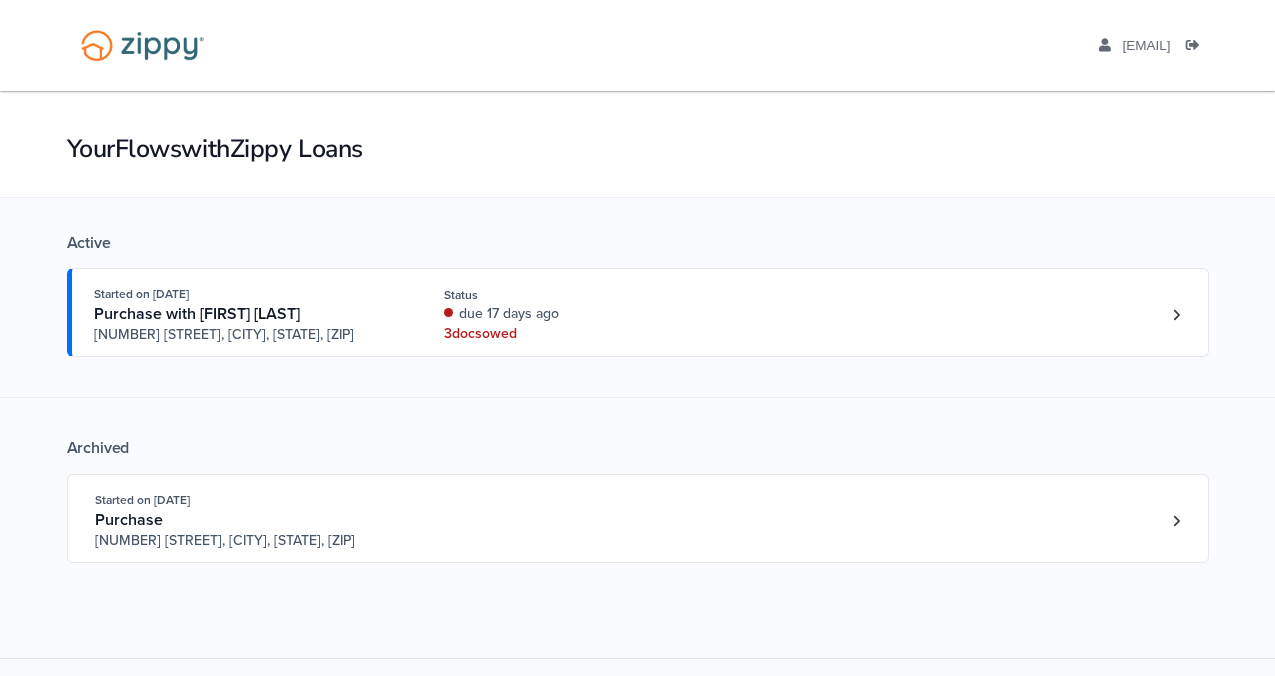 scroll, scrollTop: 0, scrollLeft: 0, axis: both 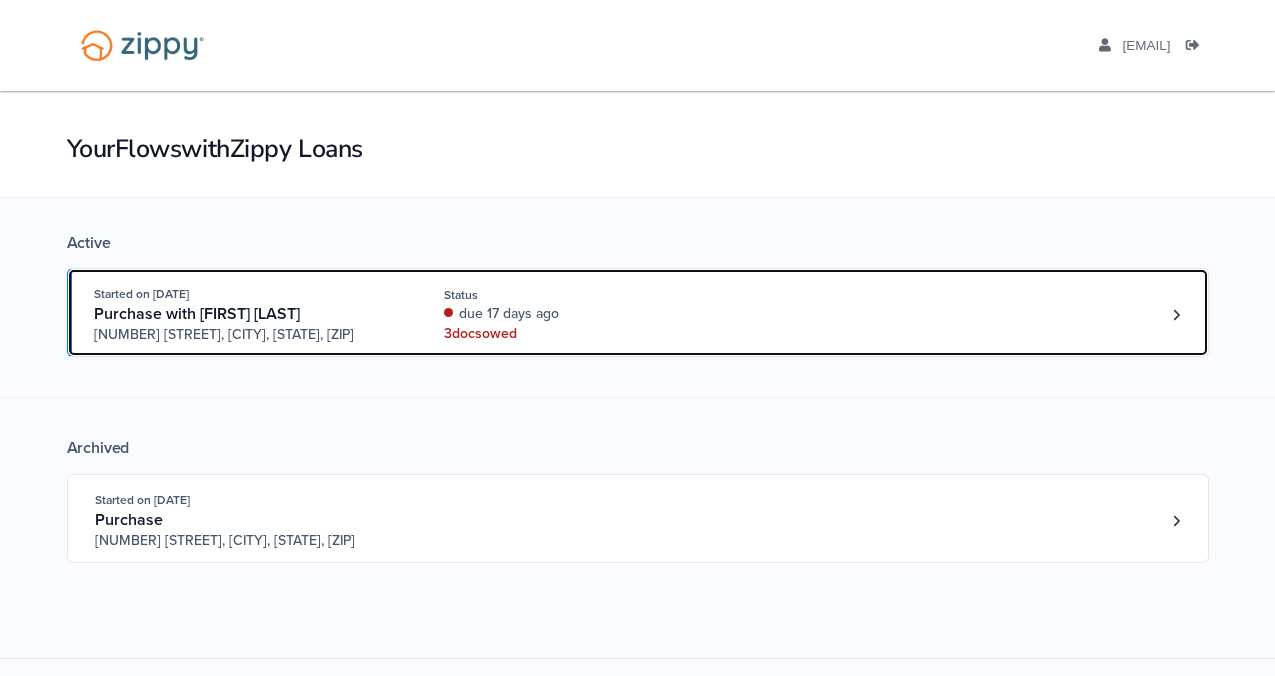click on "Purchase with [FIRST] [LAST]" at bounding box center (246, 314) 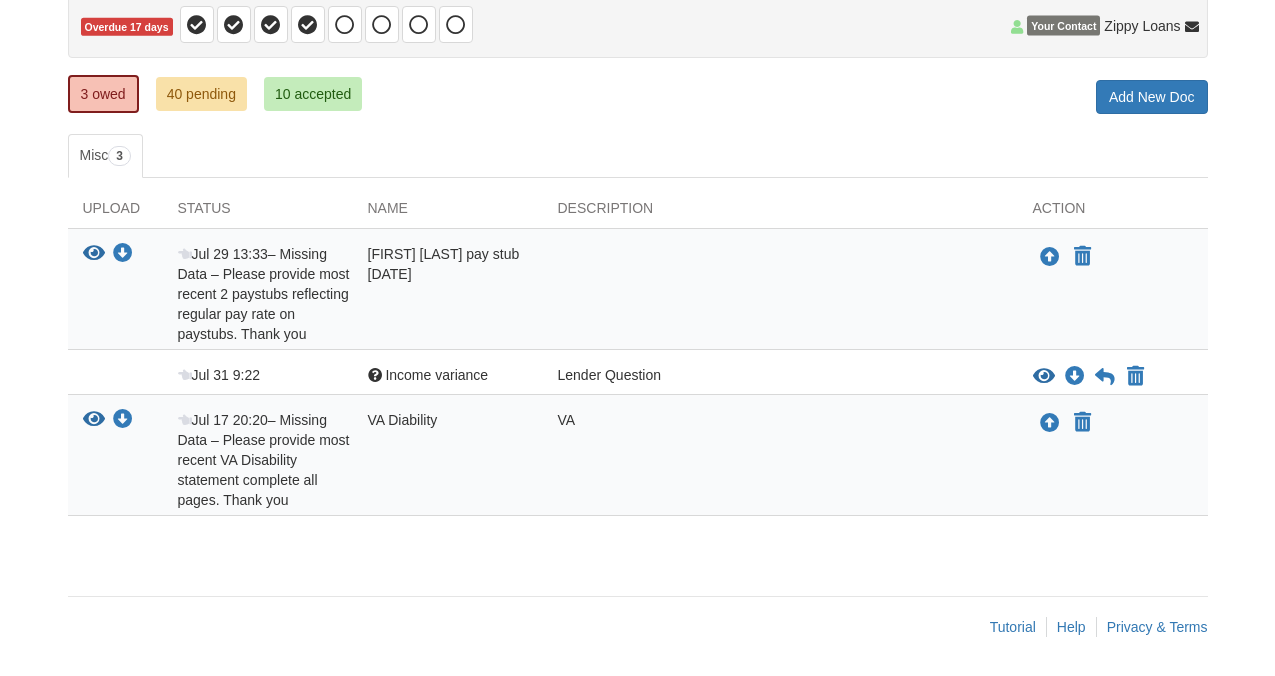 scroll, scrollTop: 0, scrollLeft: 0, axis: both 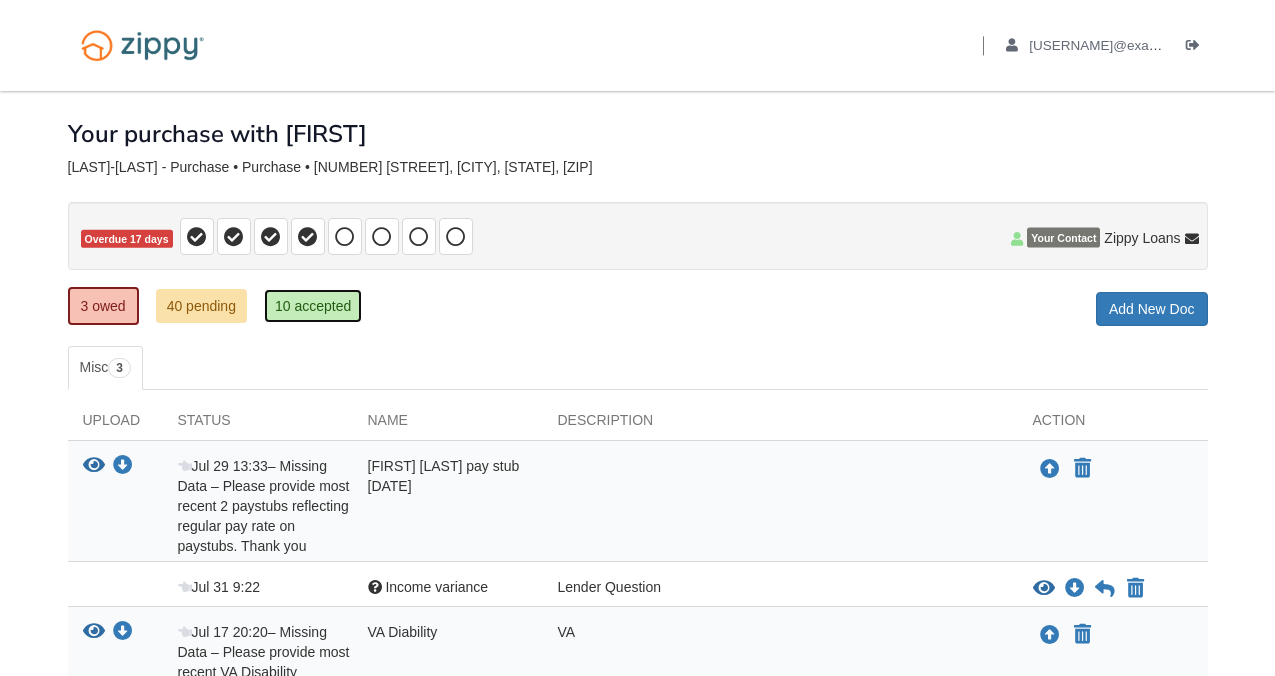 click on "10 accepted" at bounding box center (313, 306) 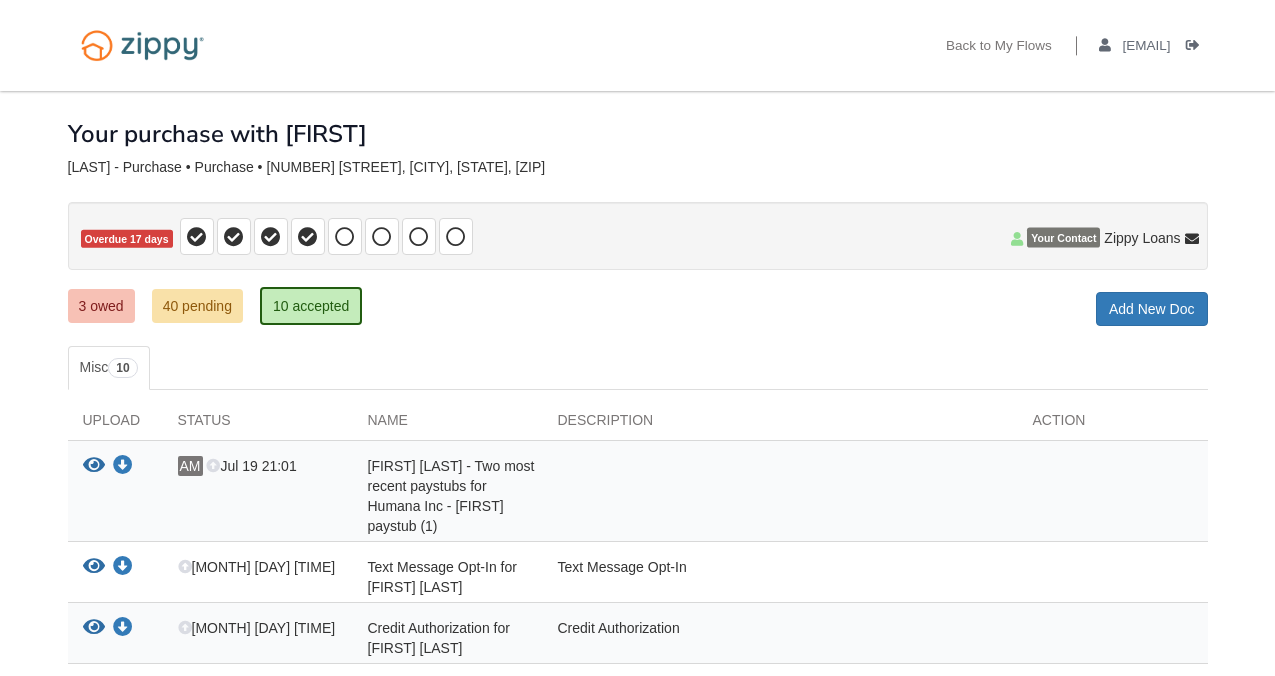 scroll, scrollTop: 0, scrollLeft: 0, axis: both 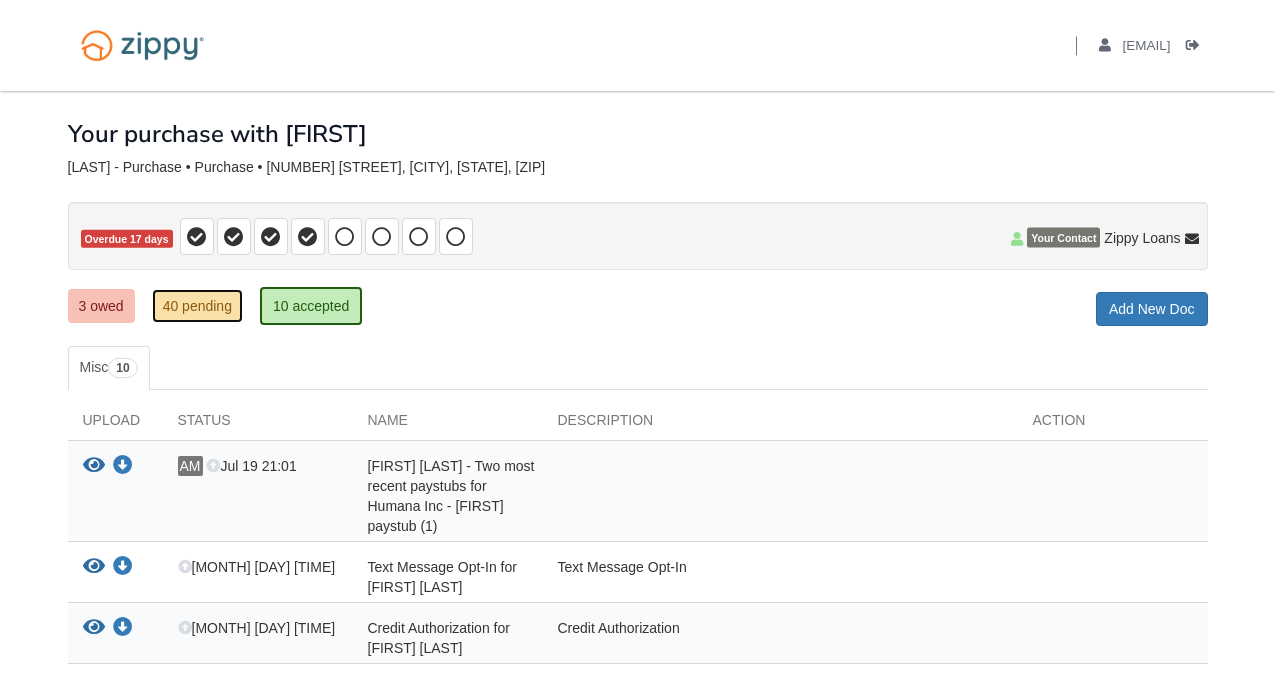 click on "40 pending" at bounding box center (197, 306) 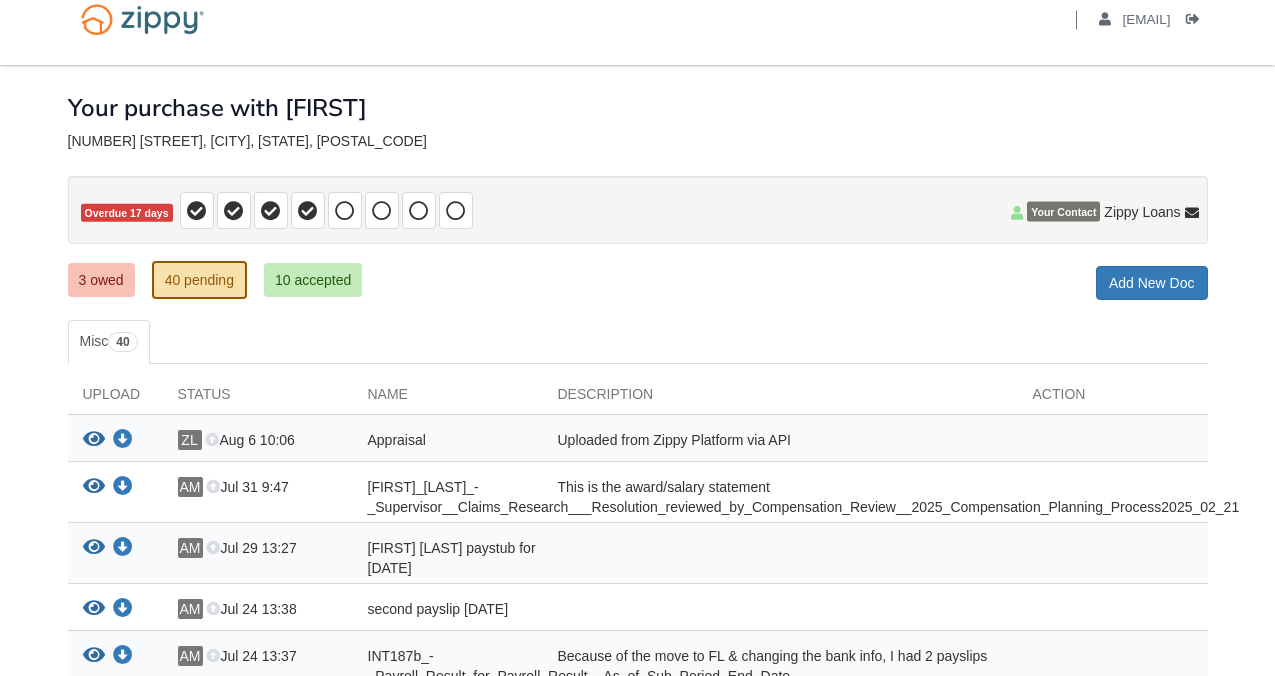 scroll, scrollTop: 30, scrollLeft: 0, axis: vertical 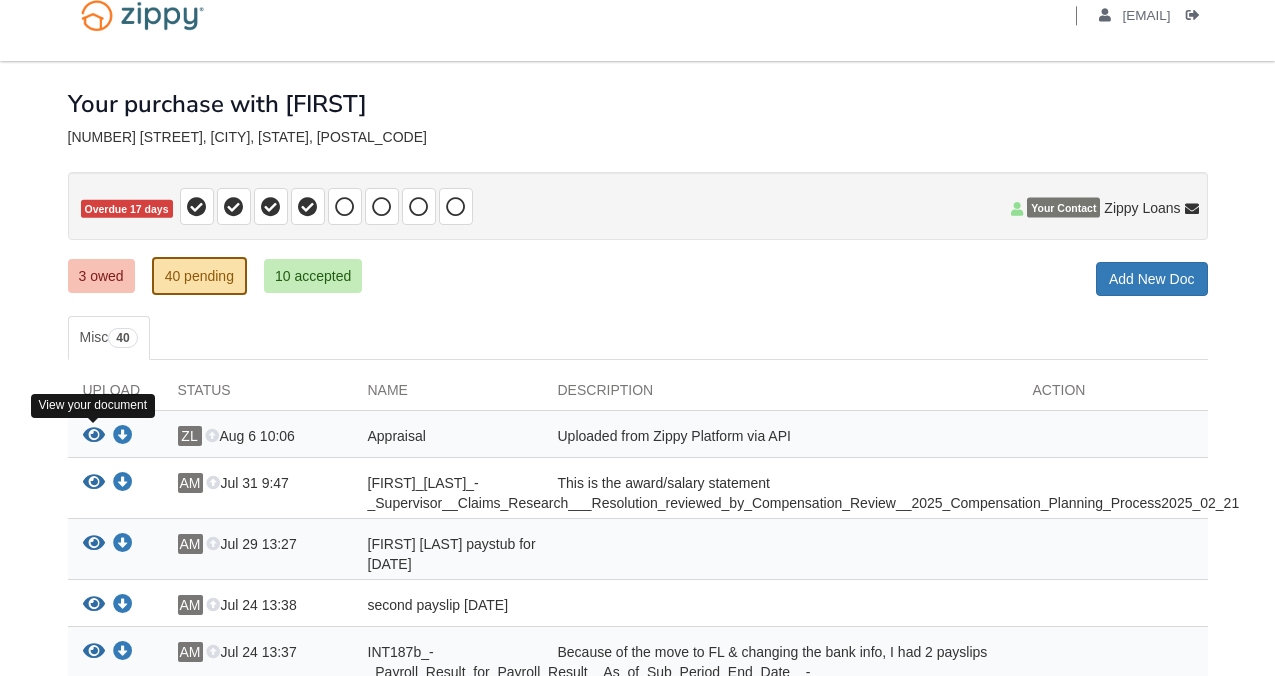 click at bounding box center [94, 436] 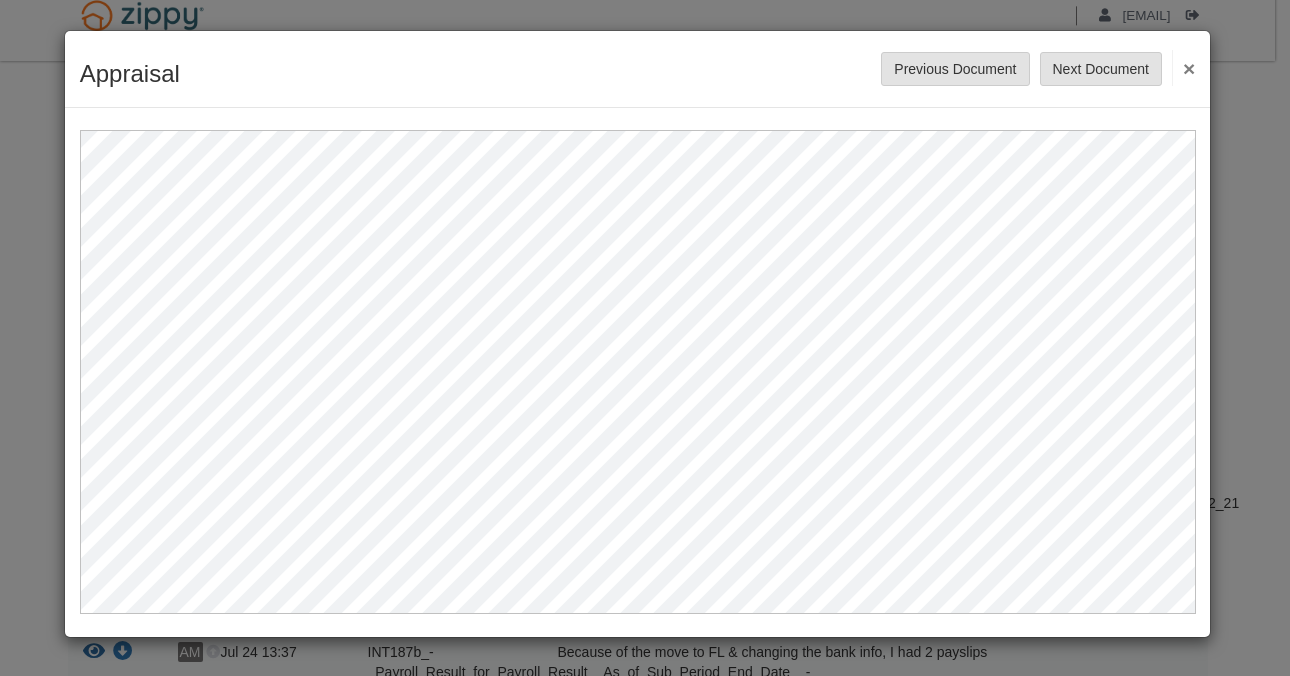 click on "×" at bounding box center [1183, 68] 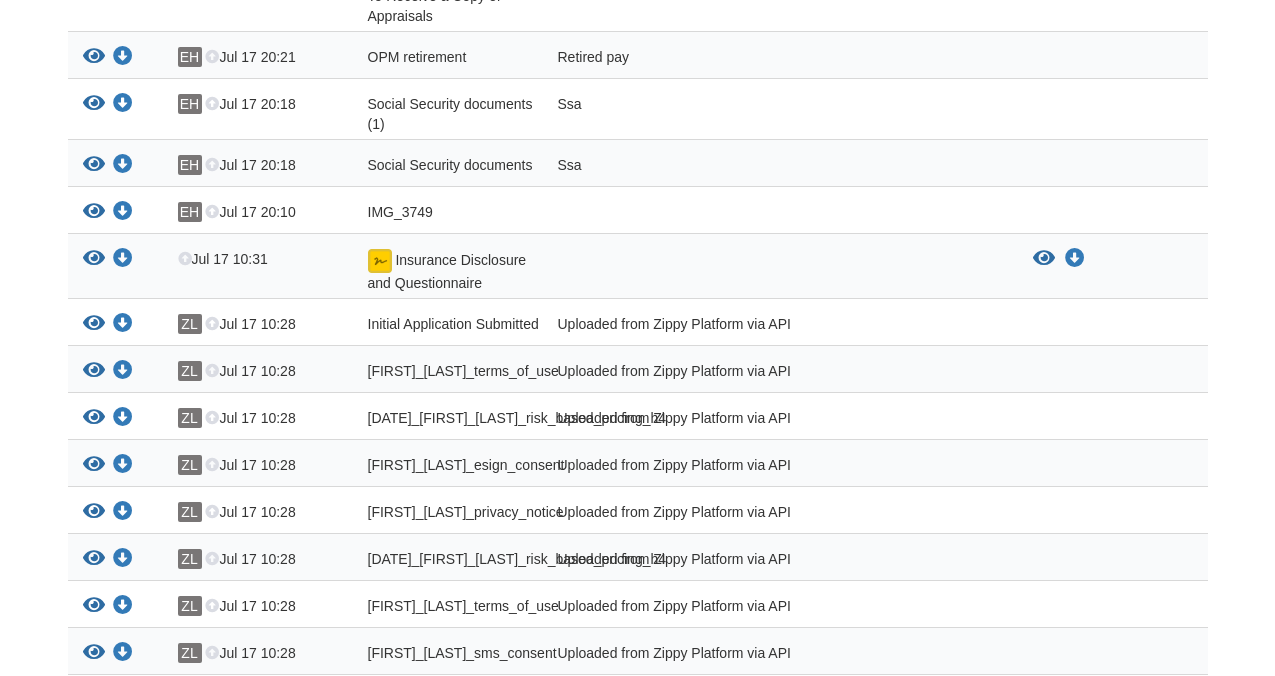scroll, scrollTop: 1906, scrollLeft: 0, axis: vertical 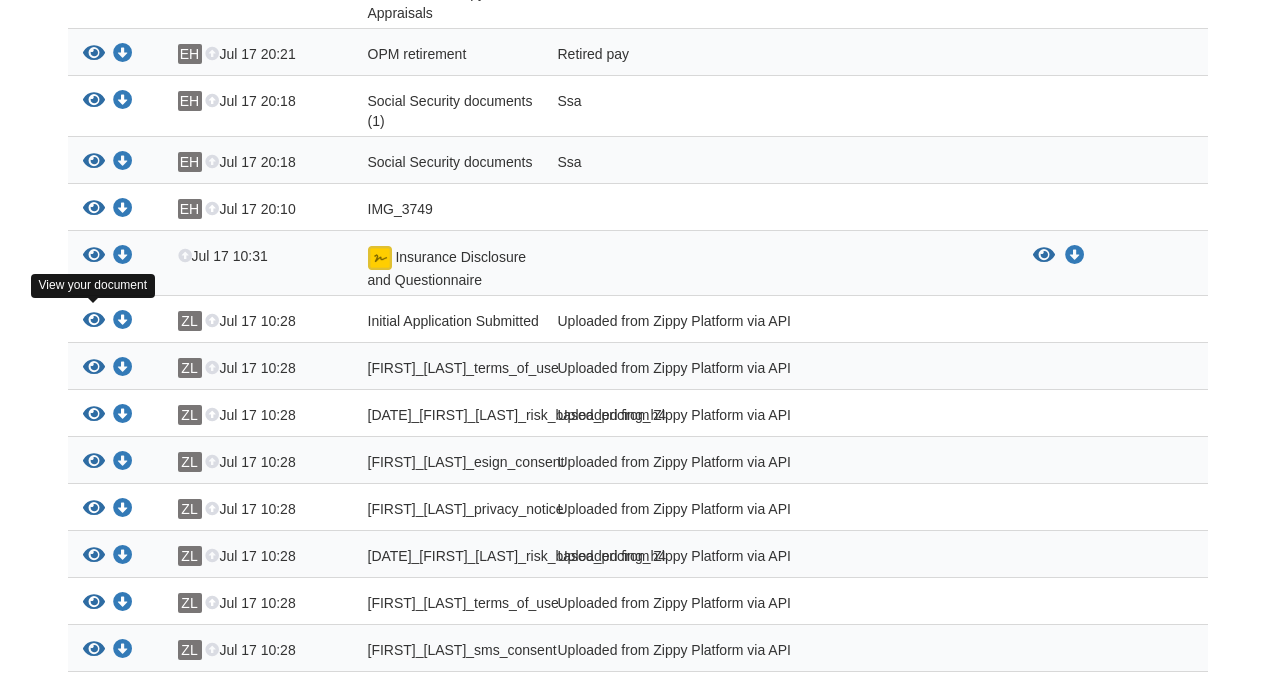 click at bounding box center (94, 256) 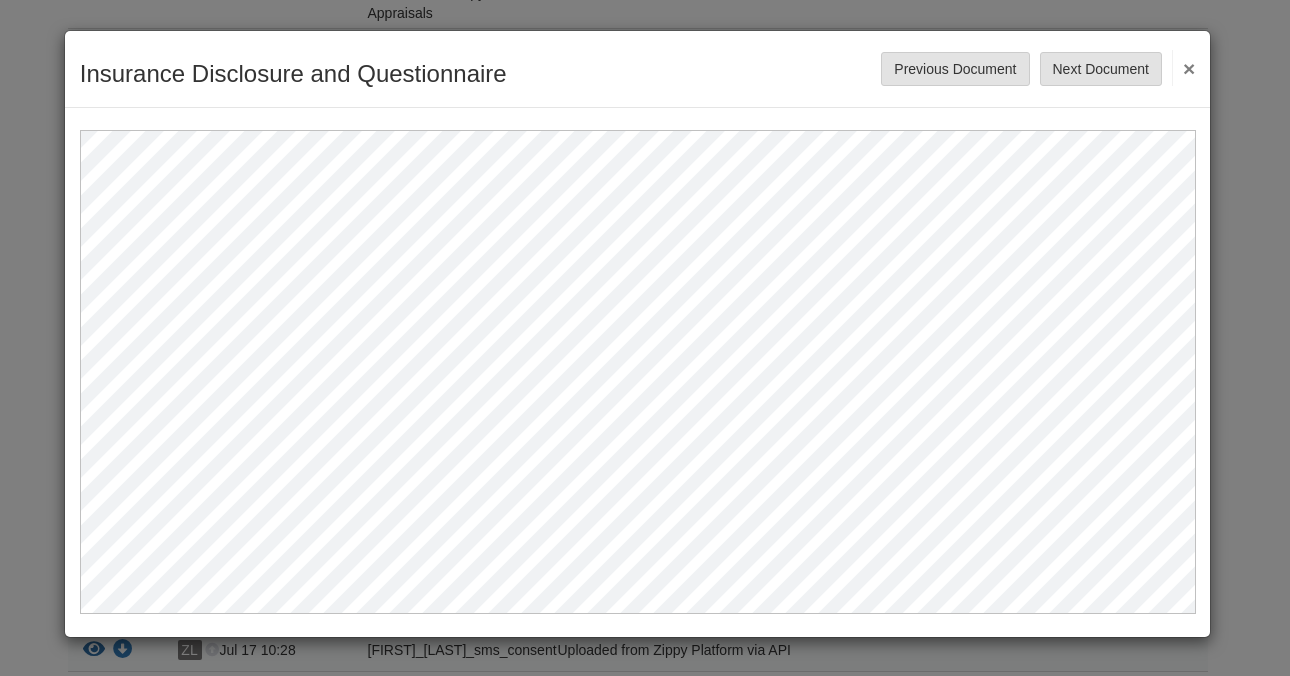 click on "×" at bounding box center (1183, 68) 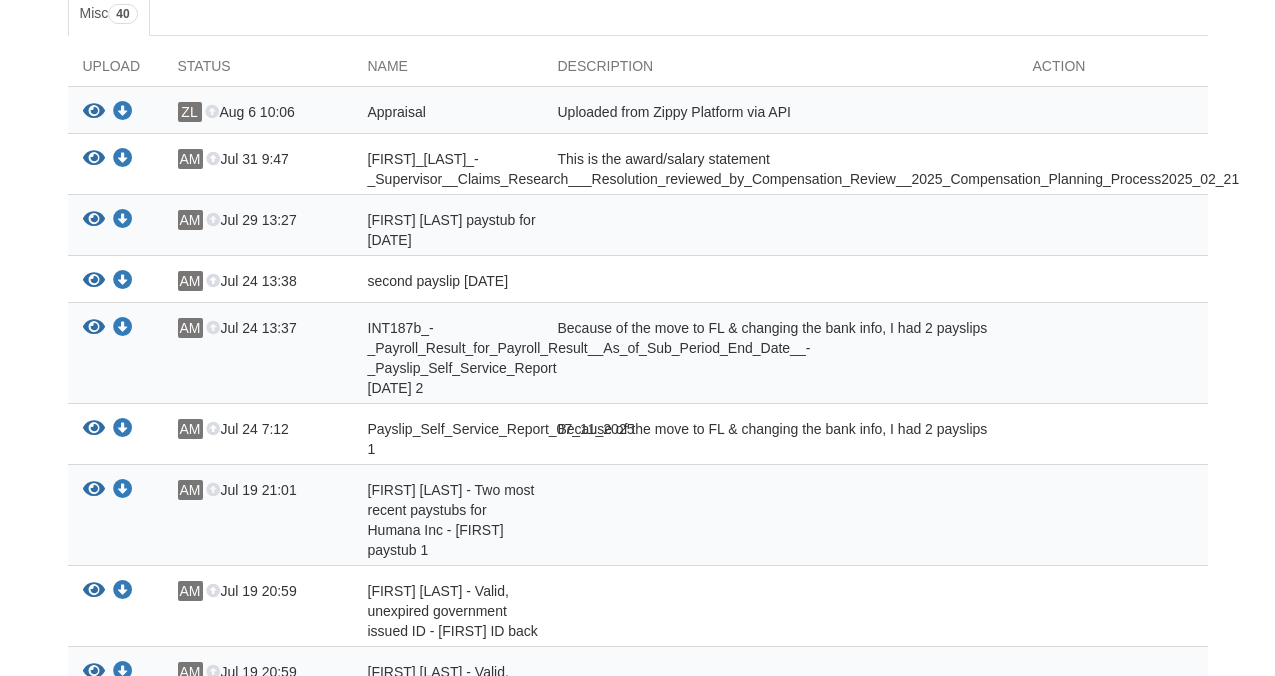 scroll, scrollTop: 0, scrollLeft: 0, axis: both 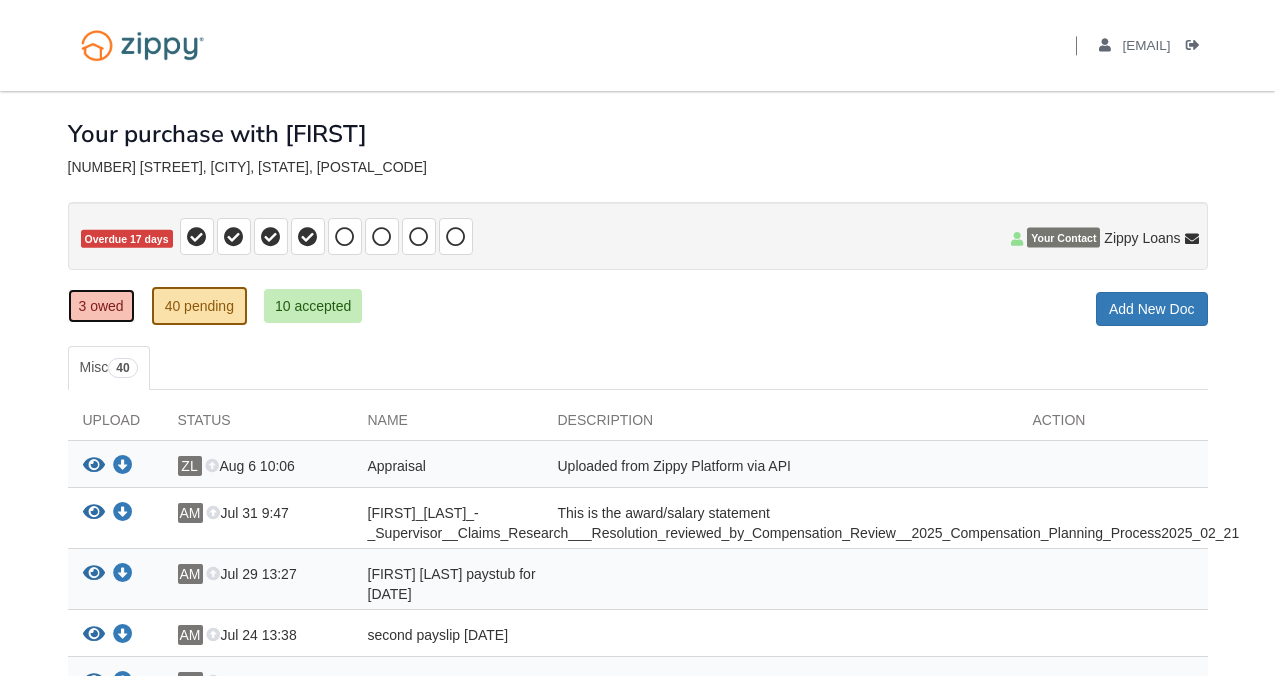 click on "3 owed" at bounding box center (101, 306) 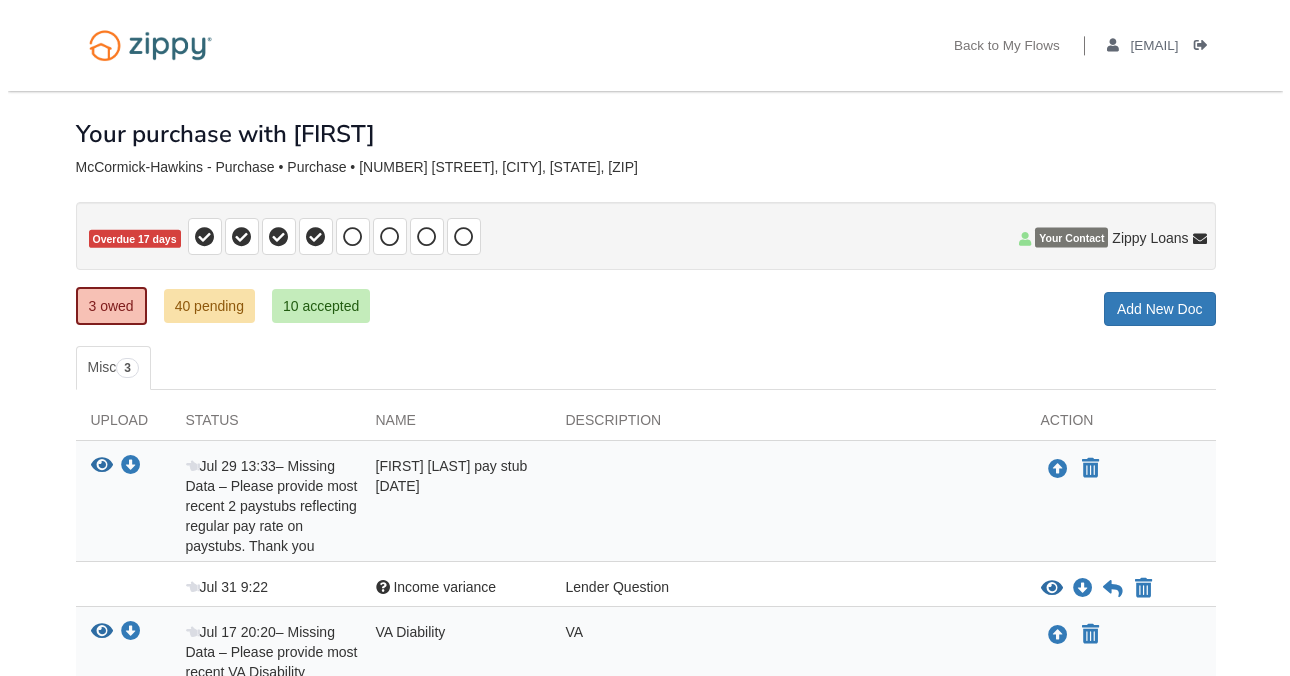 scroll, scrollTop: 0, scrollLeft: 0, axis: both 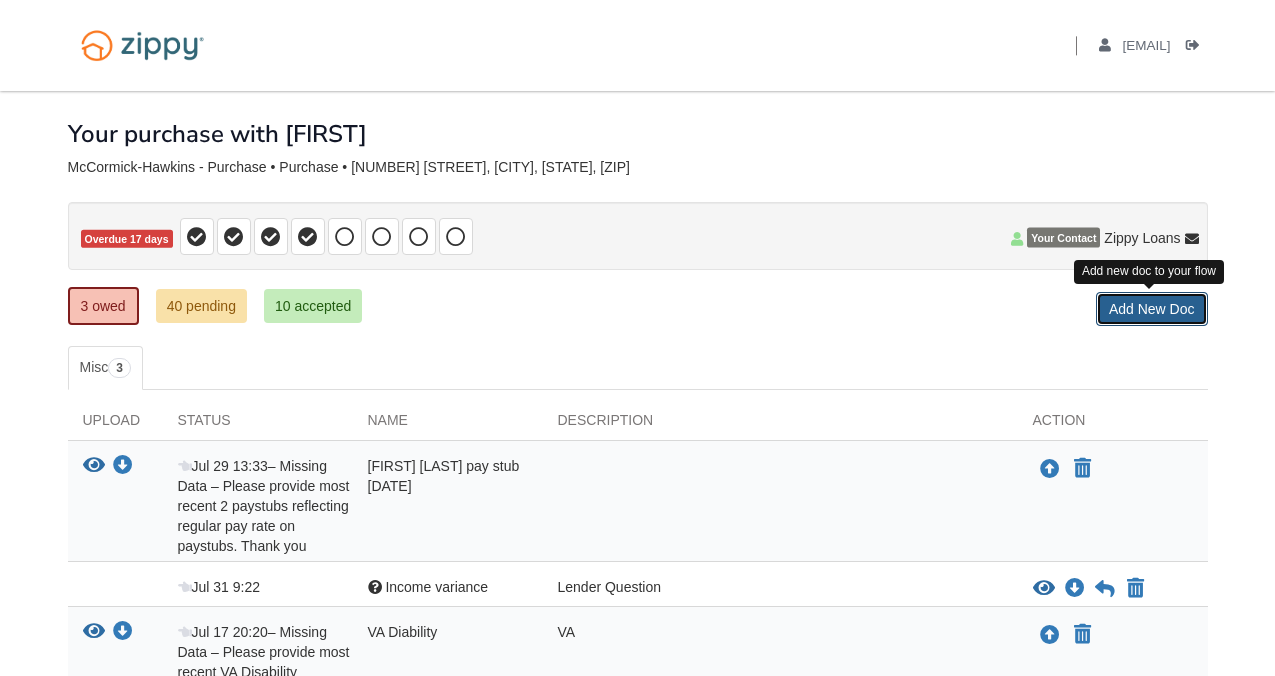 click on "Add New Doc" at bounding box center [1152, 309] 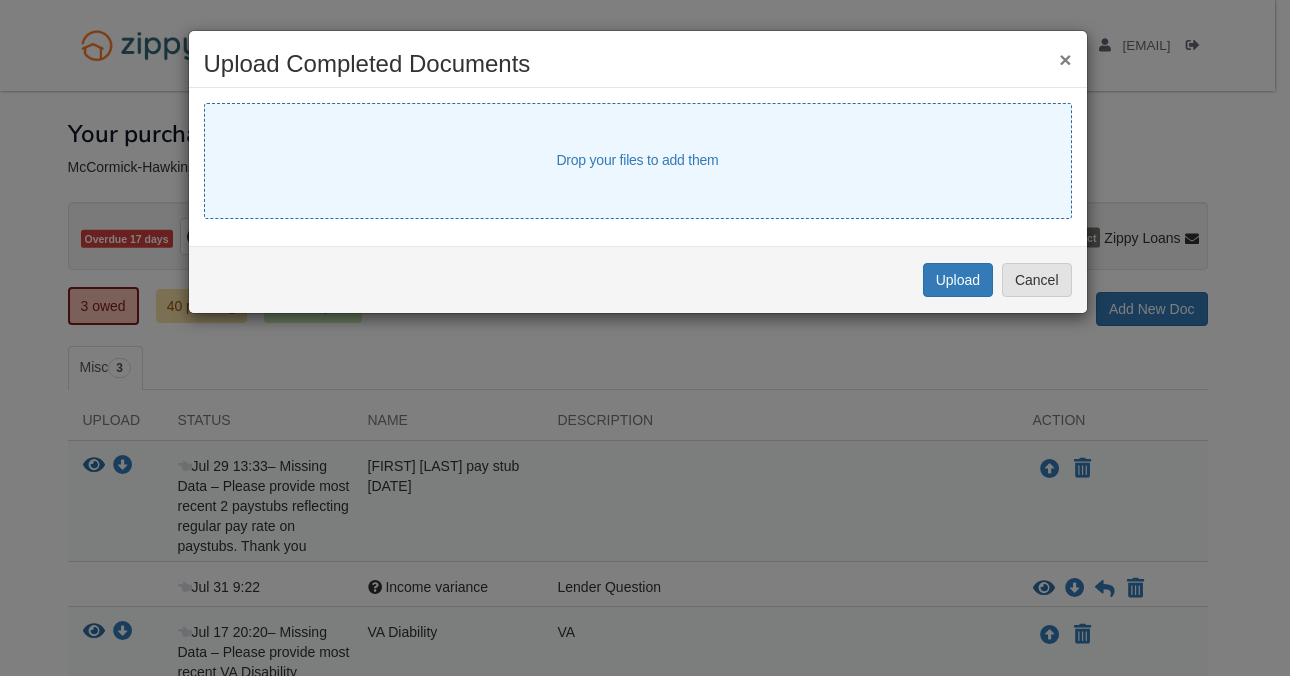 select on "****" 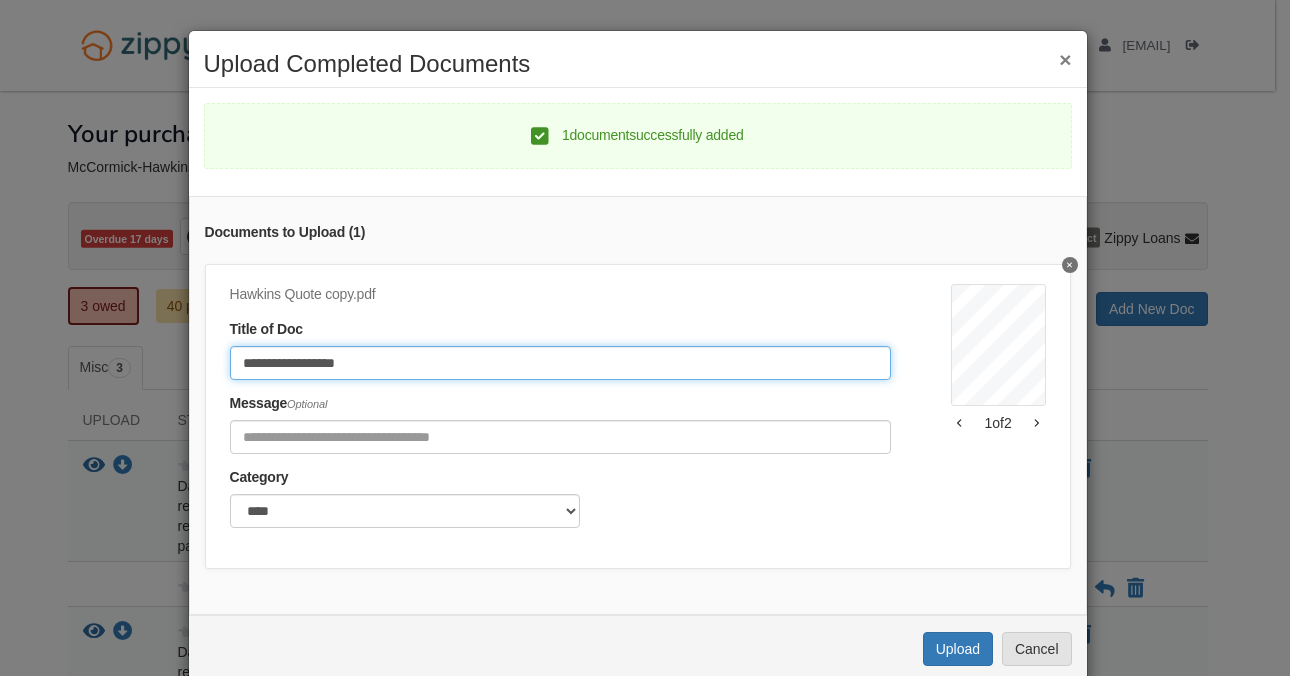 click on "**********" 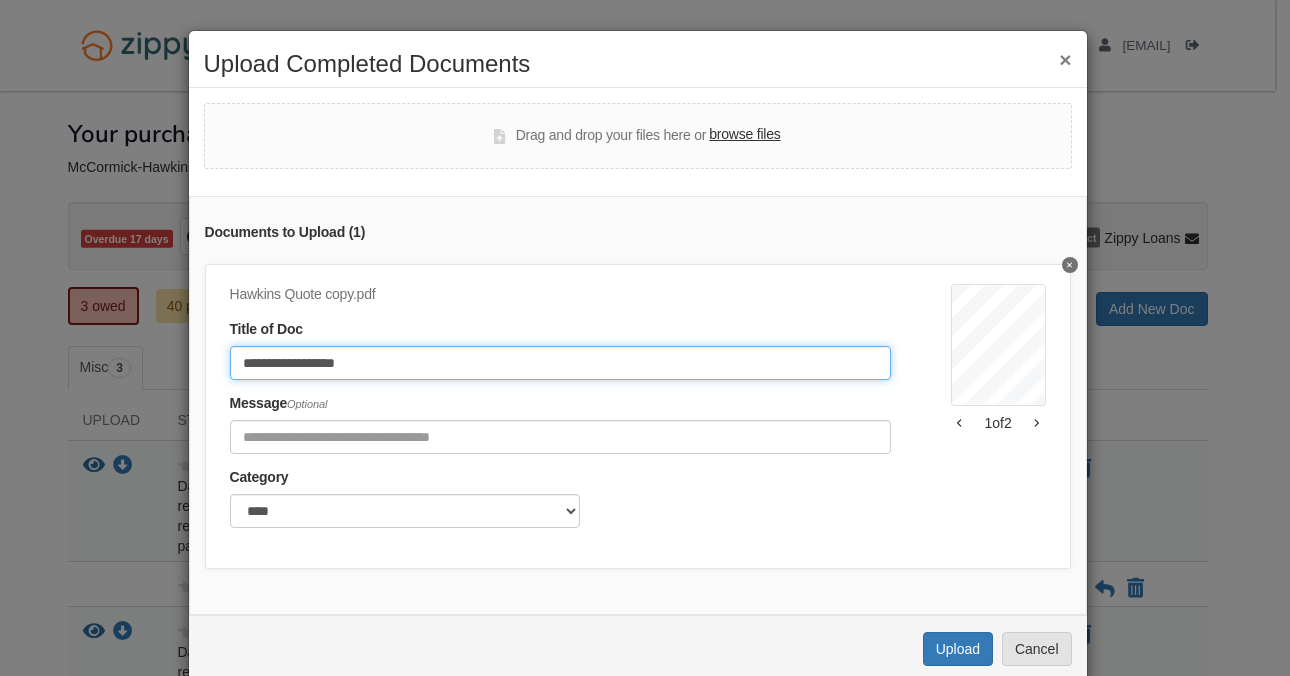 drag, startPoint x: 337, startPoint y: 363, endPoint x: 376, endPoint y: 361, distance: 39.051247 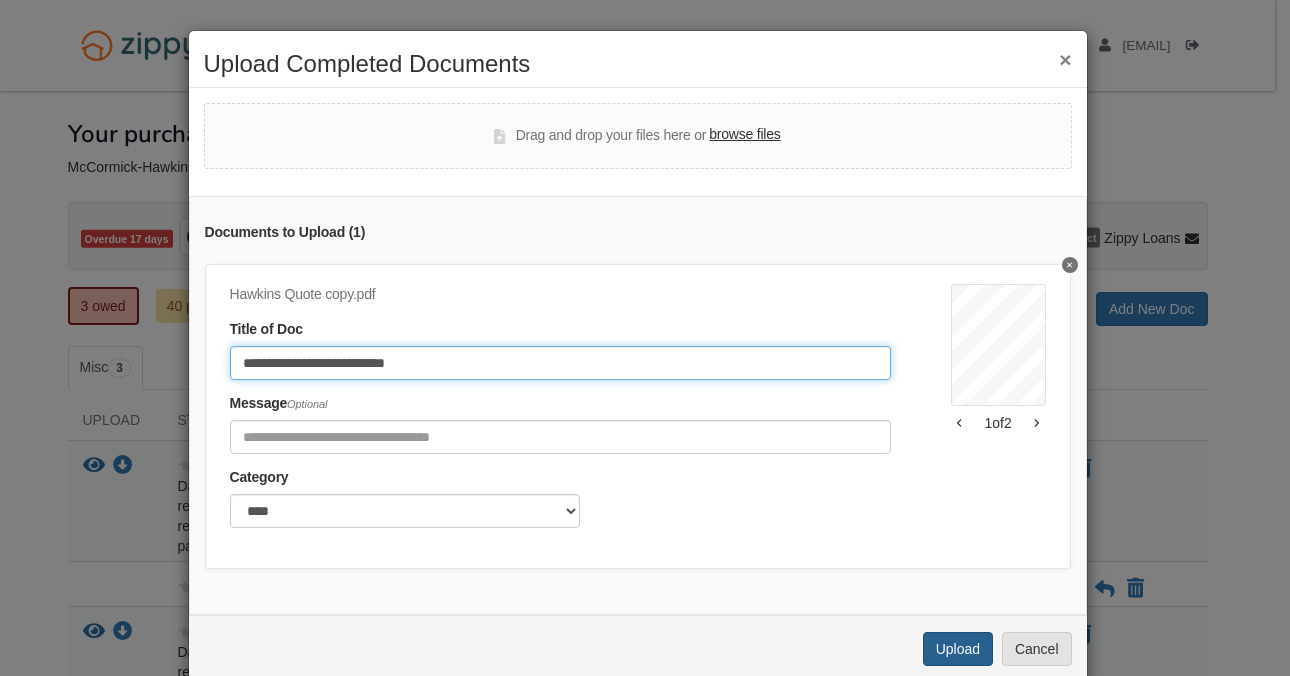 type on "**********" 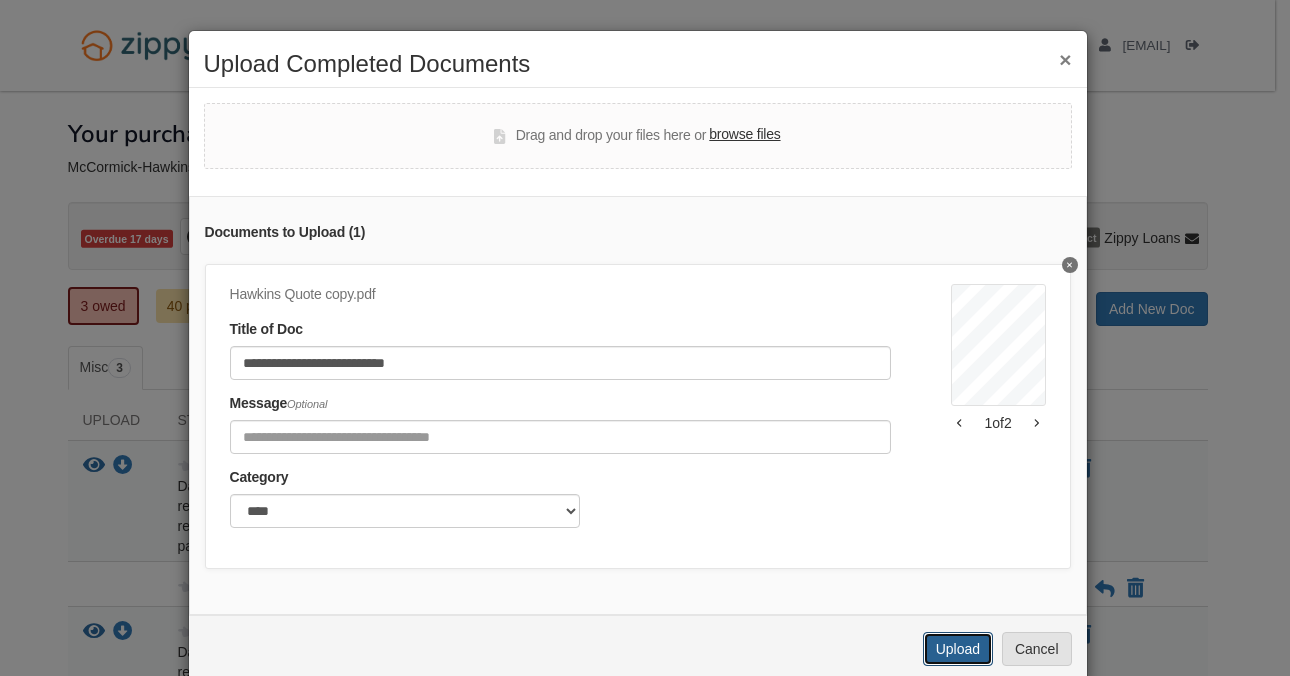 click on "Upload" at bounding box center [958, 649] 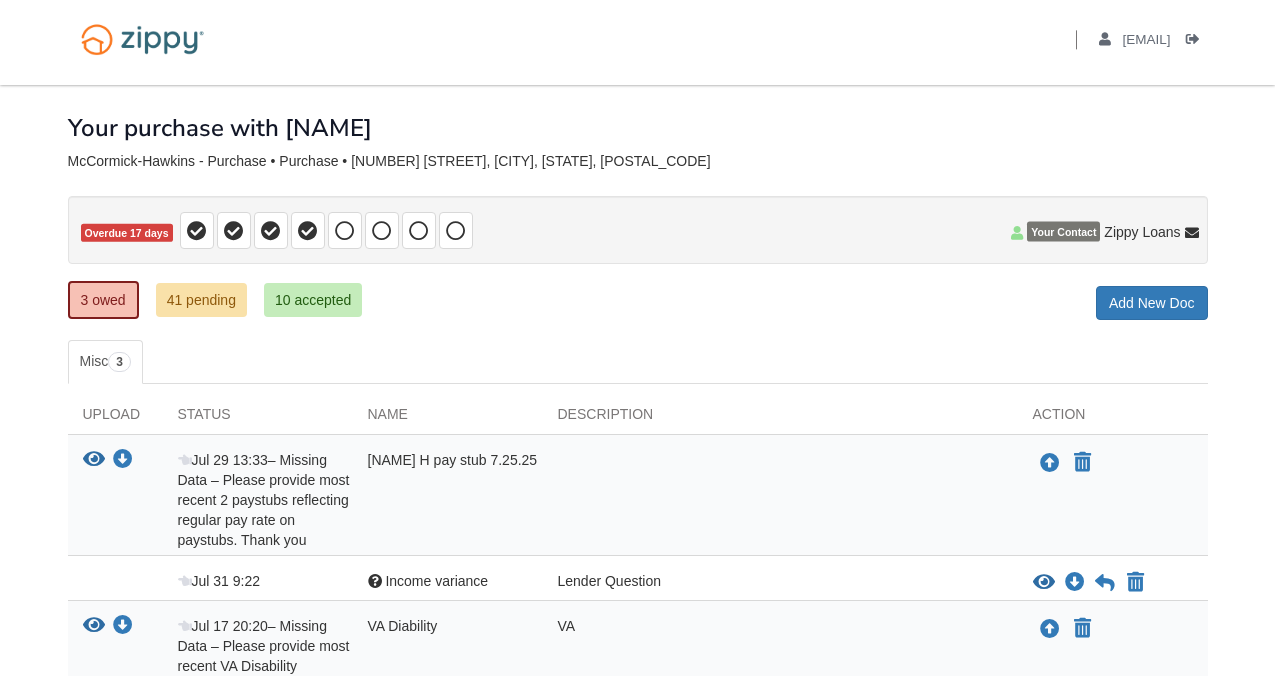 scroll, scrollTop: 0, scrollLeft: 0, axis: both 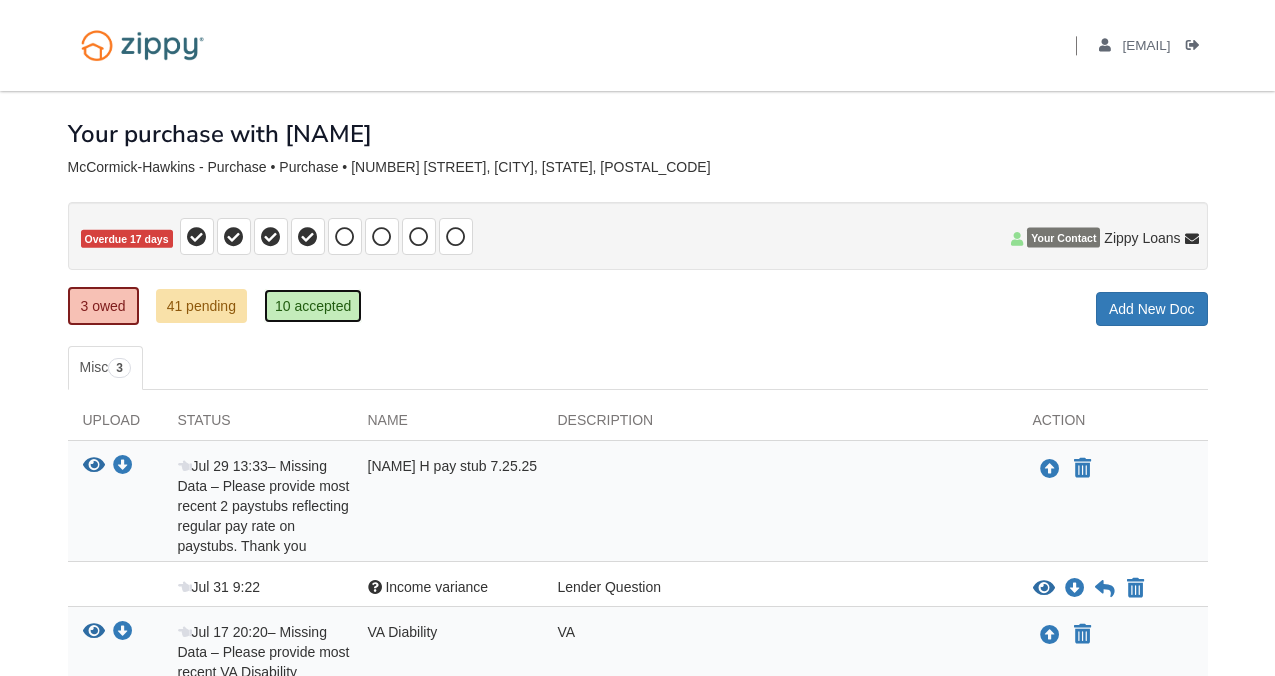 click on "10 accepted" at bounding box center [313, 306] 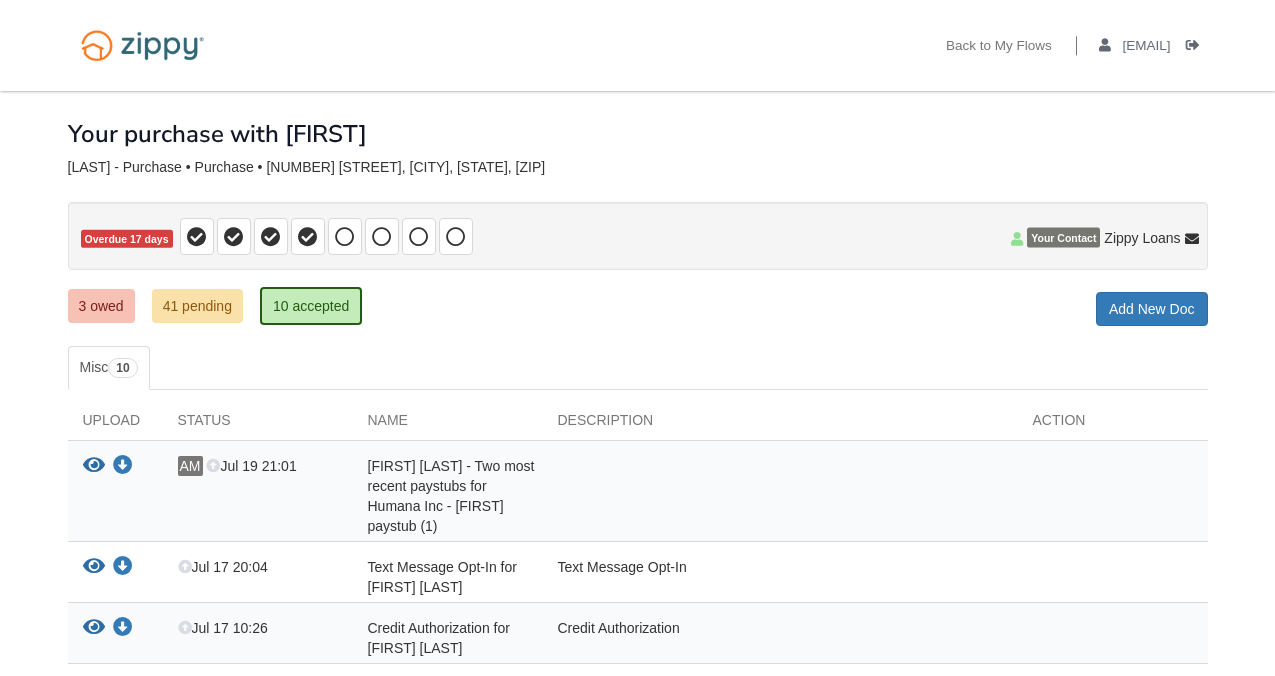 scroll, scrollTop: 0, scrollLeft: 0, axis: both 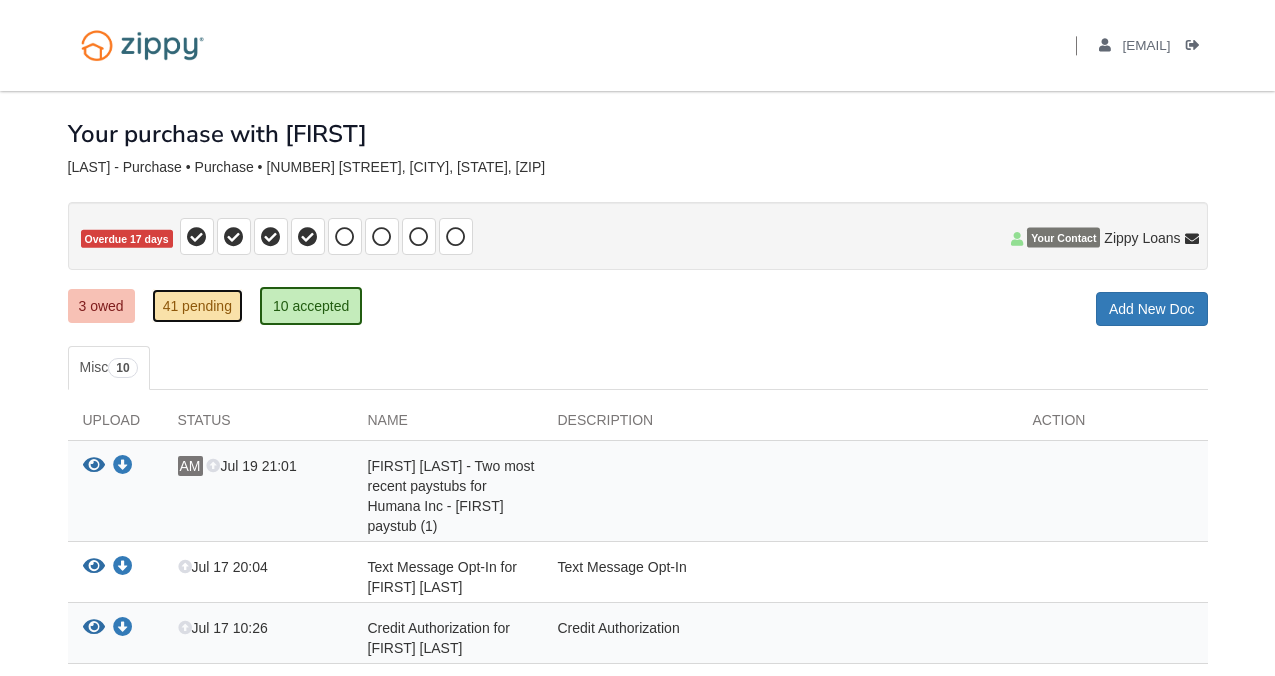 click on "41 pending" at bounding box center (197, 306) 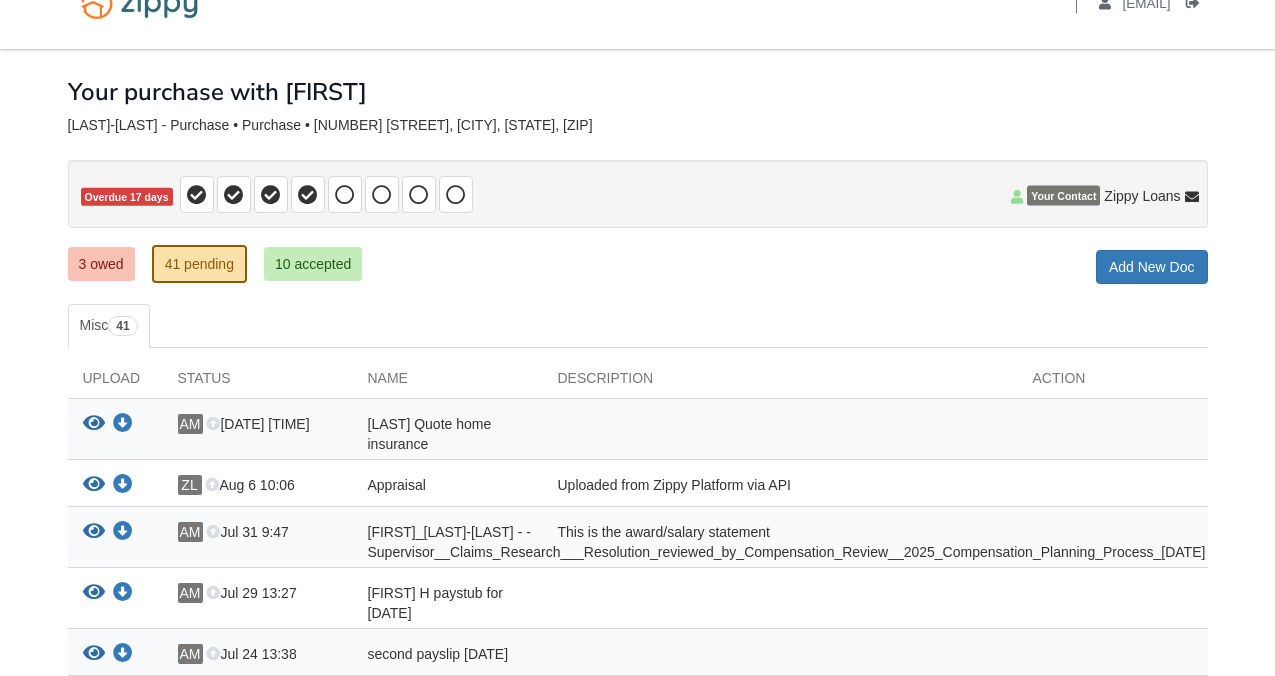 scroll, scrollTop: 49, scrollLeft: 0, axis: vertical 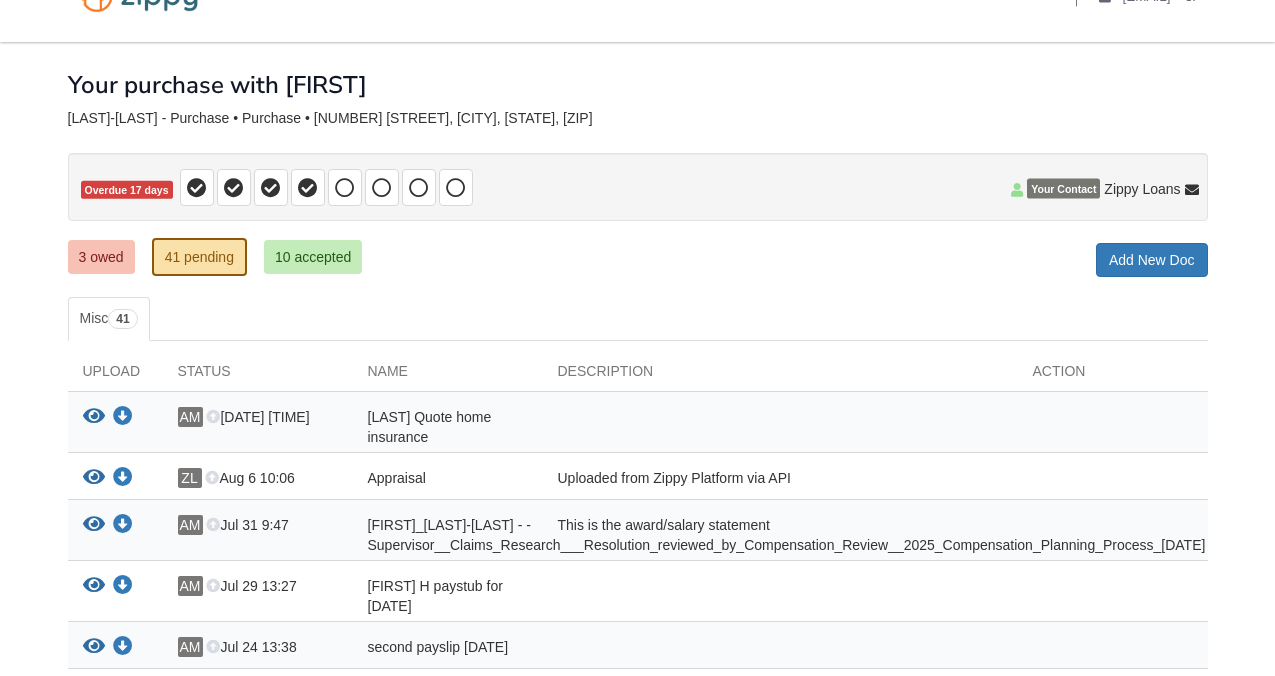 click on "[LAST]-[LAST] - Purchase • Purchase
• [NUMBER] [STREET], [CITY], [STATE], [ZIP]" at bounding box center (638, 118) 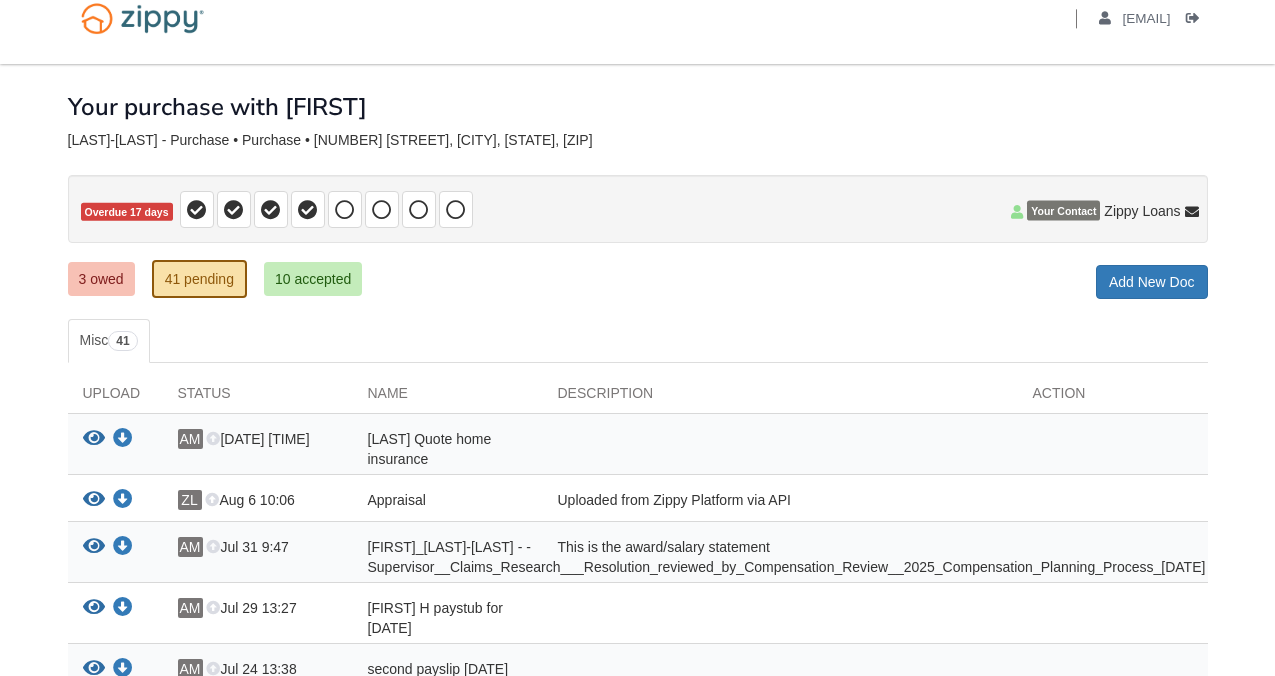 scroll, scrollTop: 32, scrollLeft: 0, axis: vertical 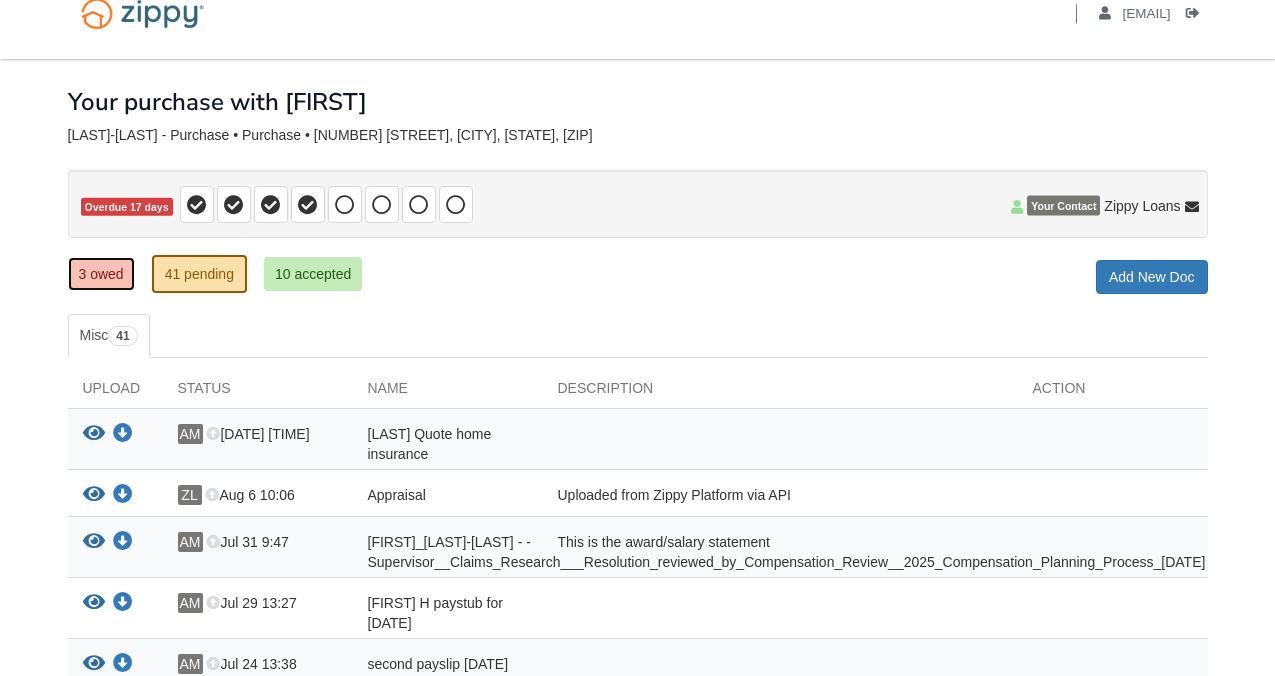 click on "3 owed" at bounding box center (101, 274) 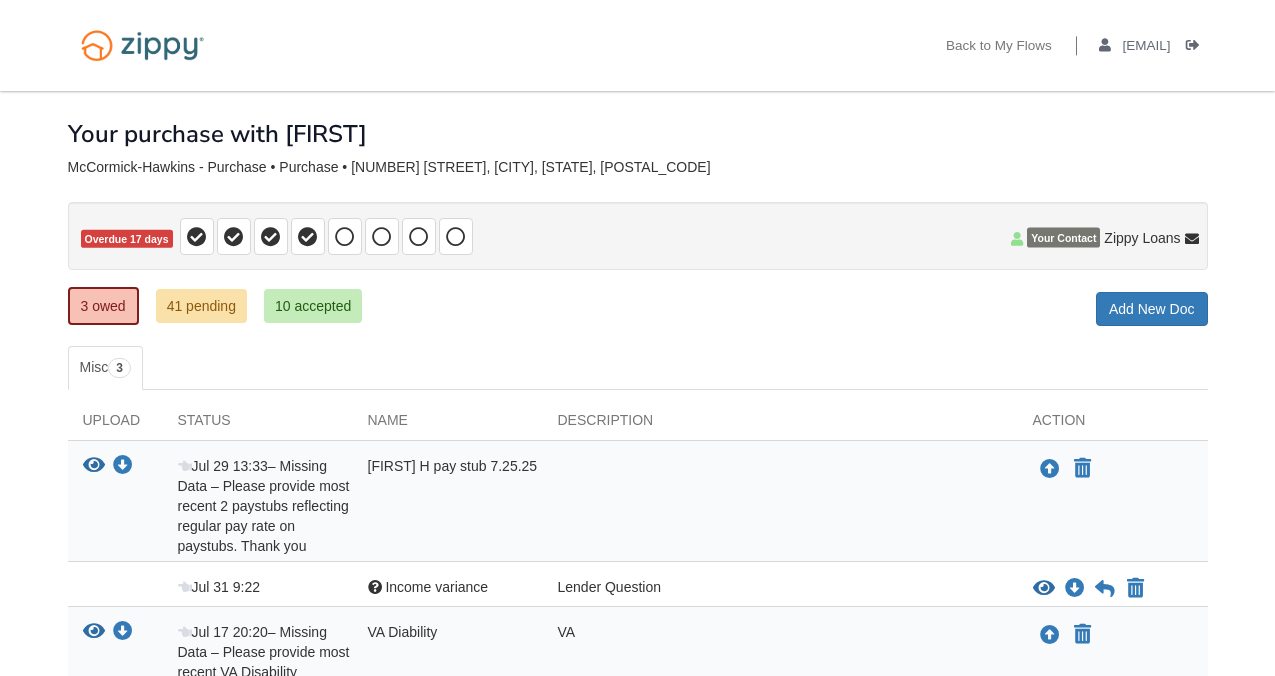 scroll, scrollTop: 0, scrollLeft: 0, axis: both 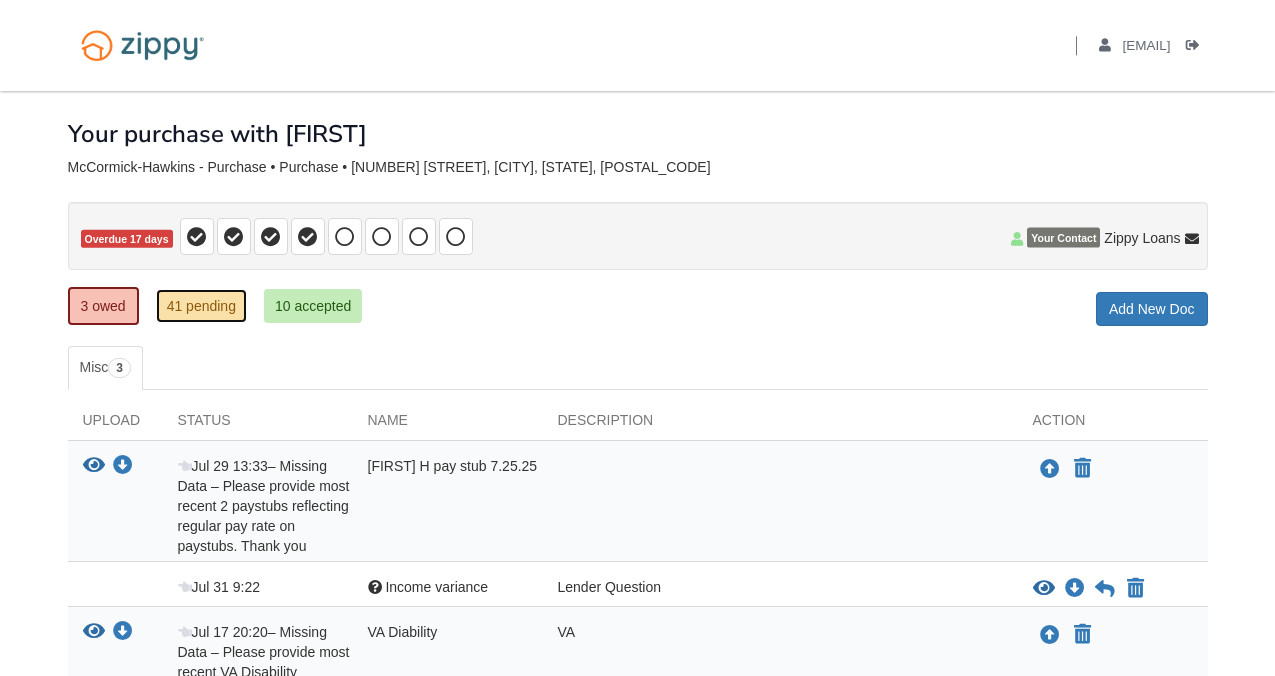 click on "41 pending" at bounding box center (201, 306) 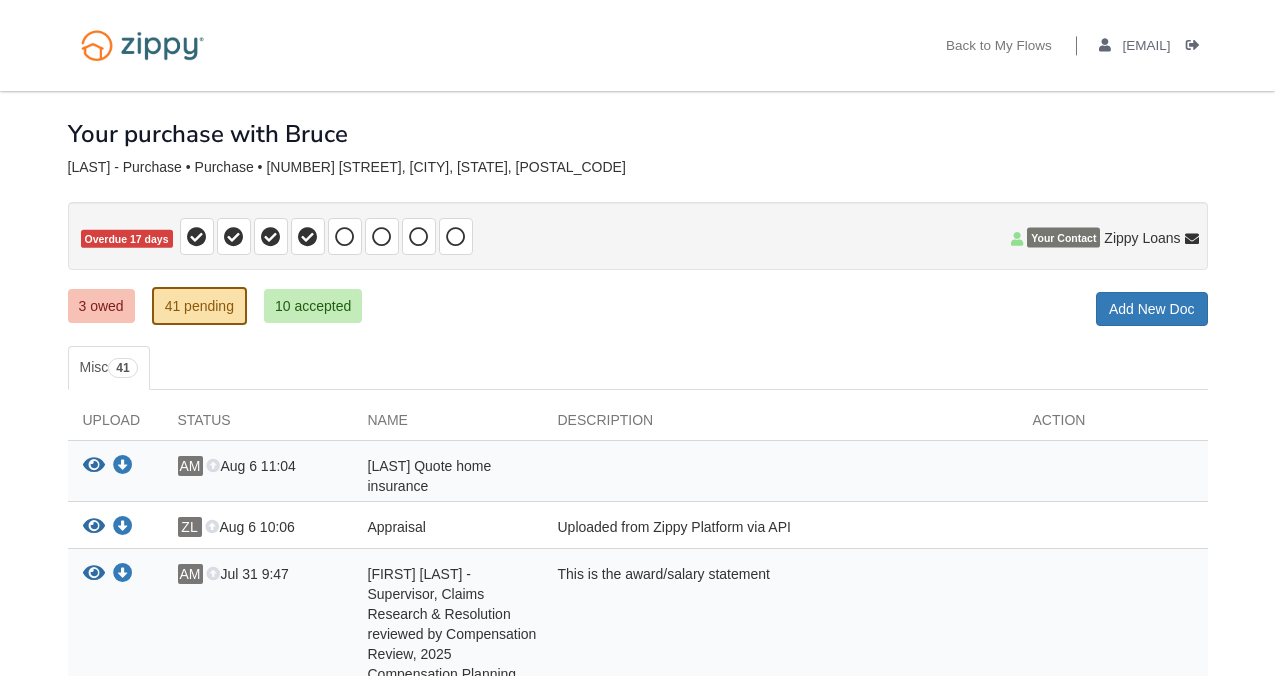 scroll, scrollTop: 0, scrollLeft: 0, axis: both 